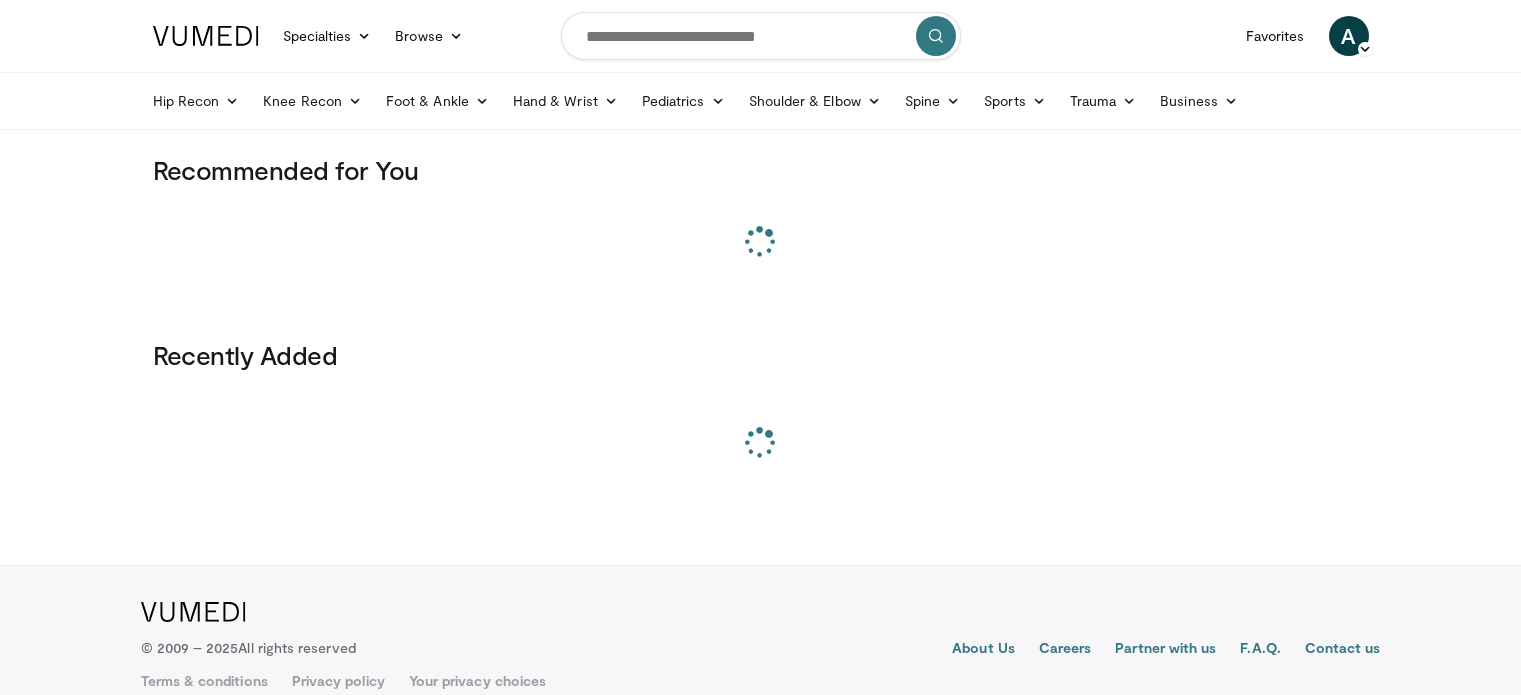 scroll, scrollTop: 0, scrollLeft: 0, axis: both 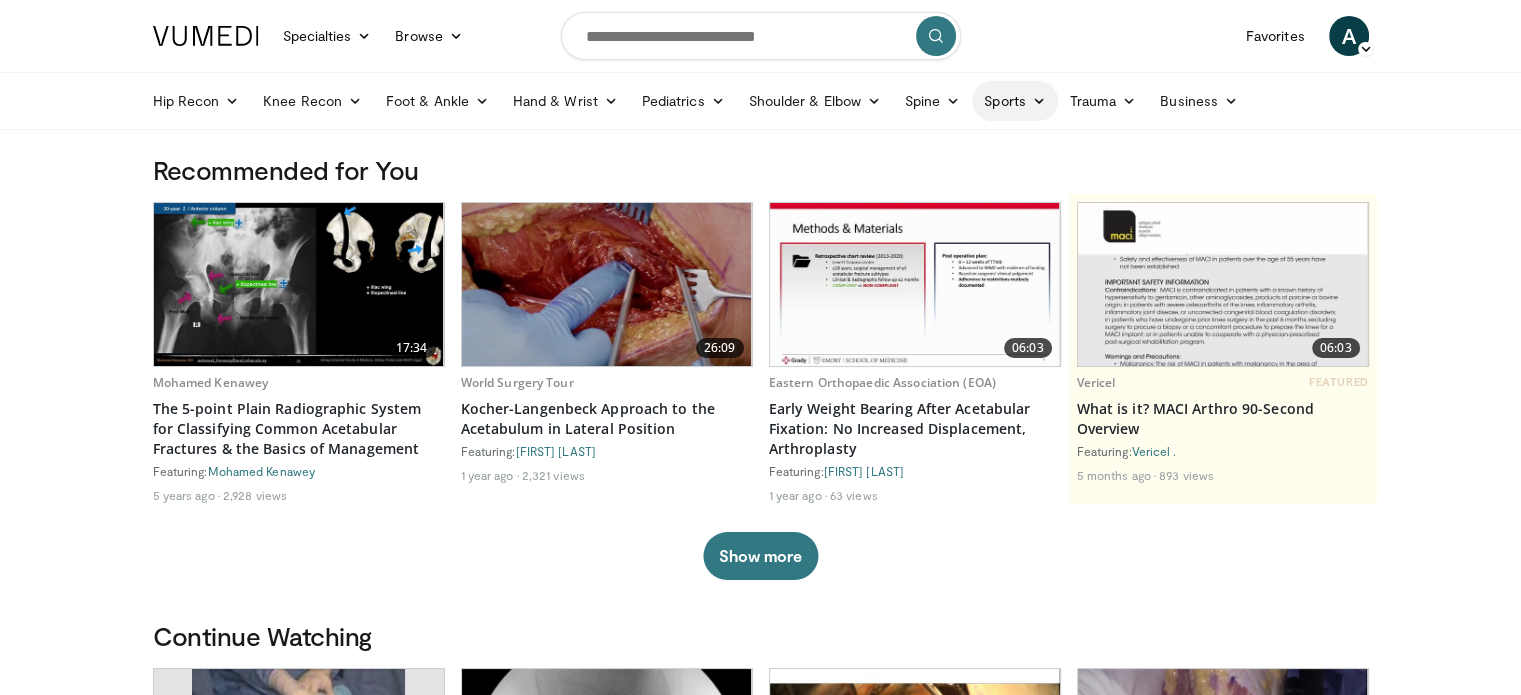 click on "Sports" at bounding box center (1015, 101) 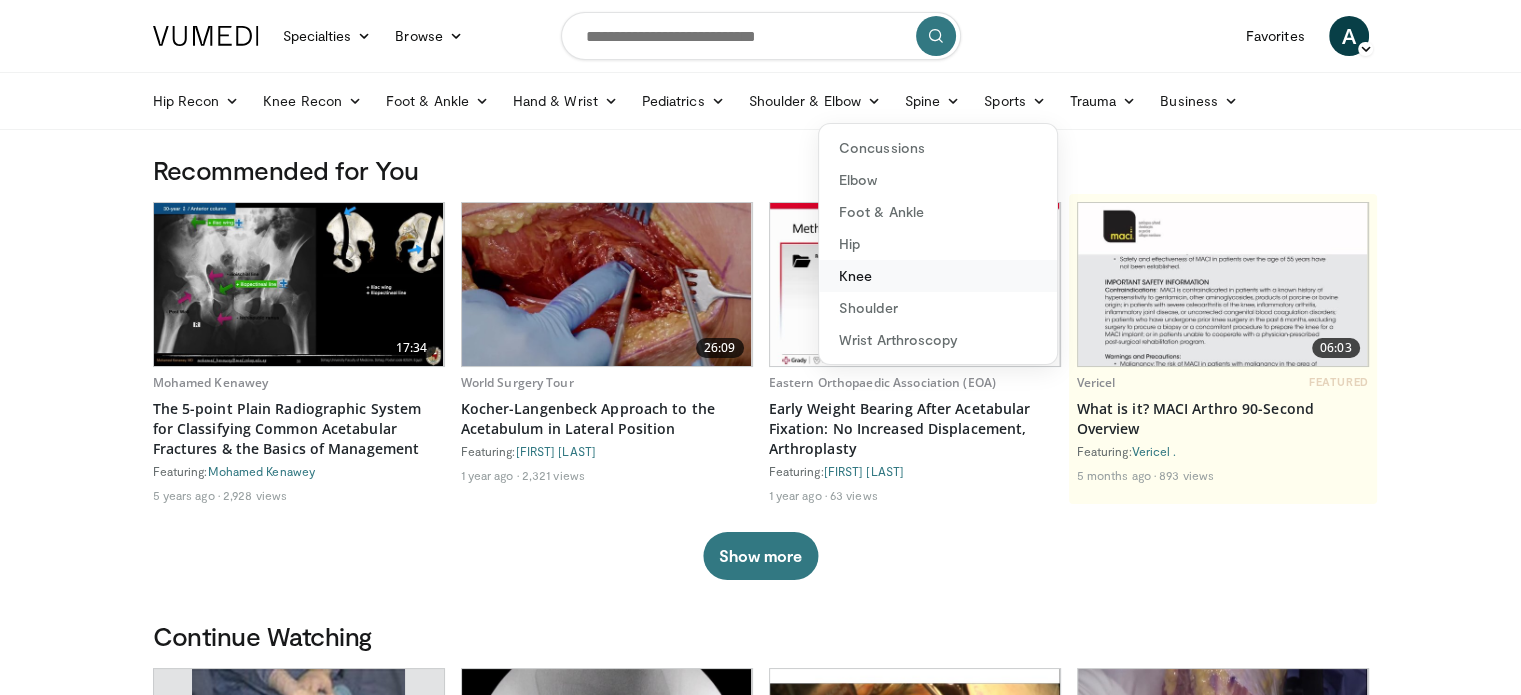 click on "Knee" at bounding box center [938, 276] 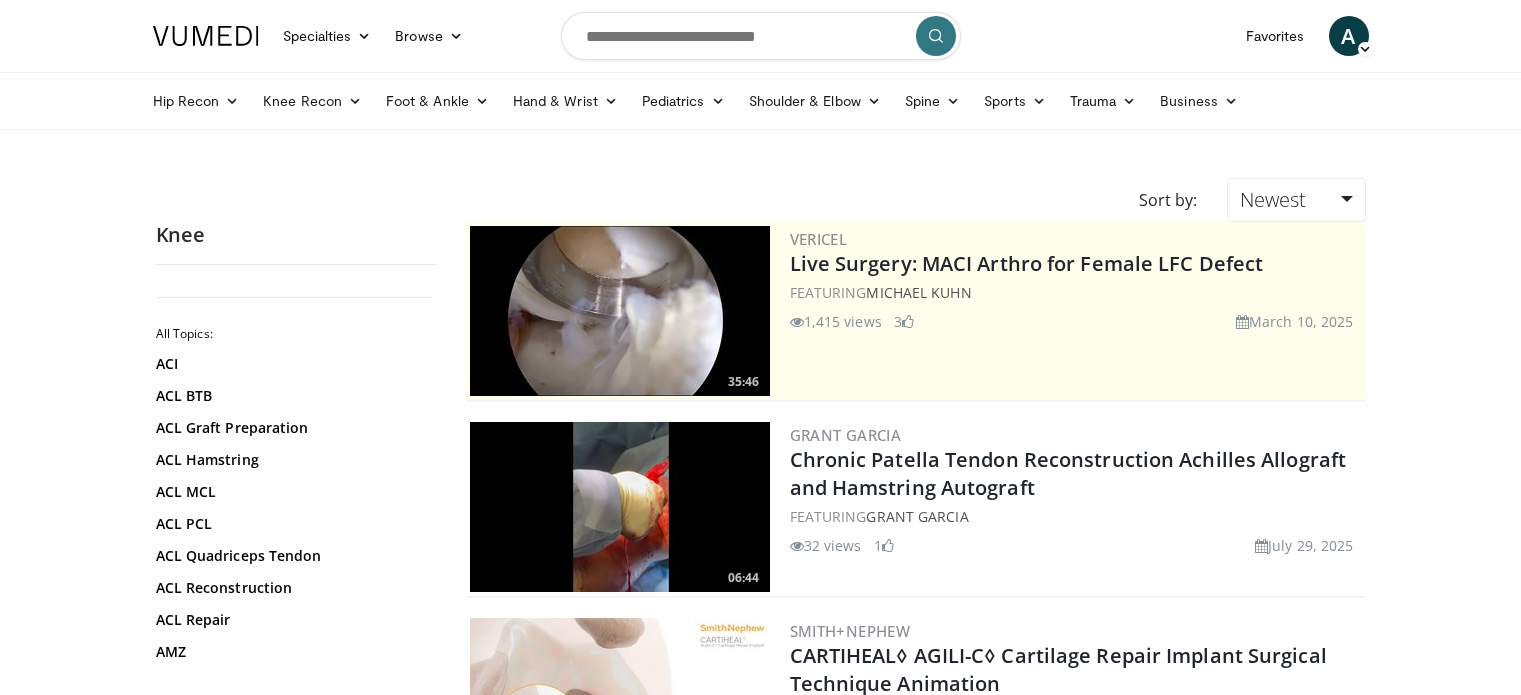 scroll, scrollTop: 0, scrollLeft: 0, axis: both 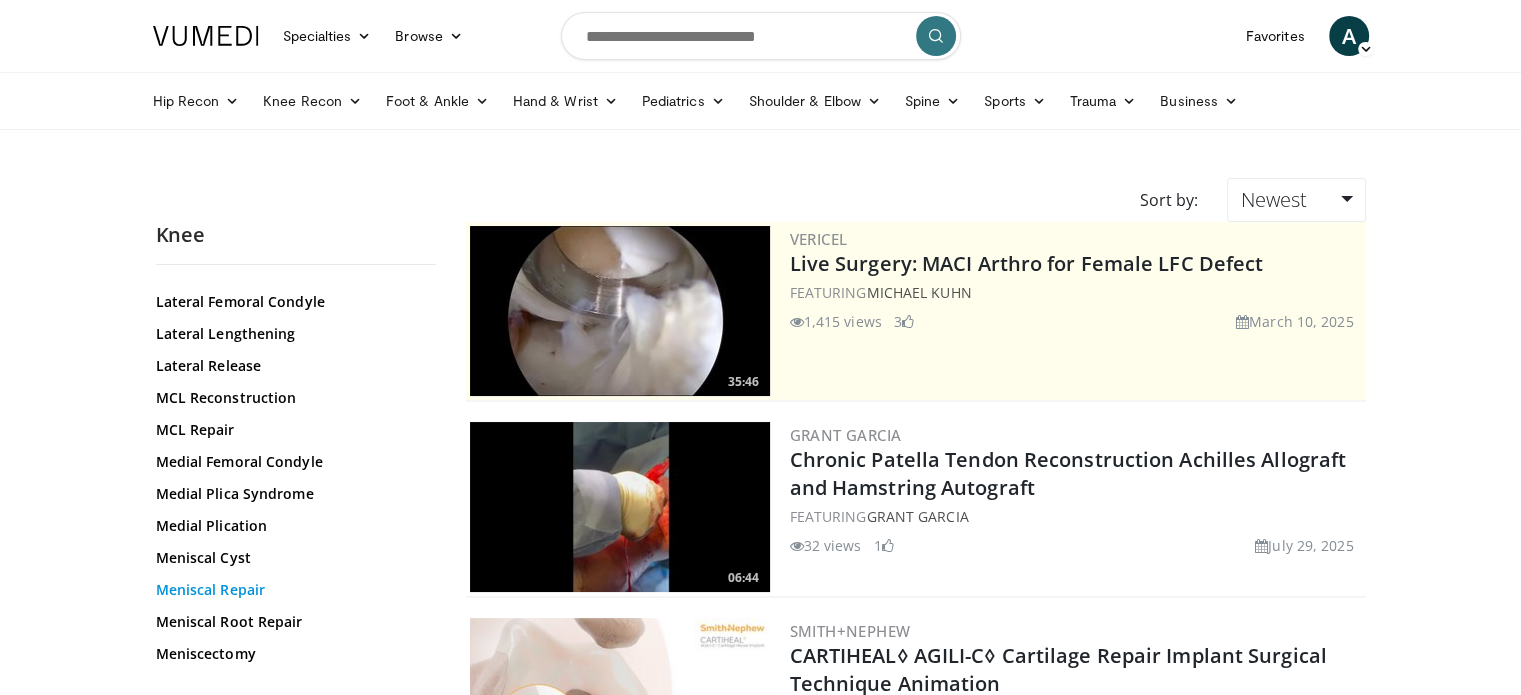 click on "Meniscal Repair" at bounding box center [291, 590] 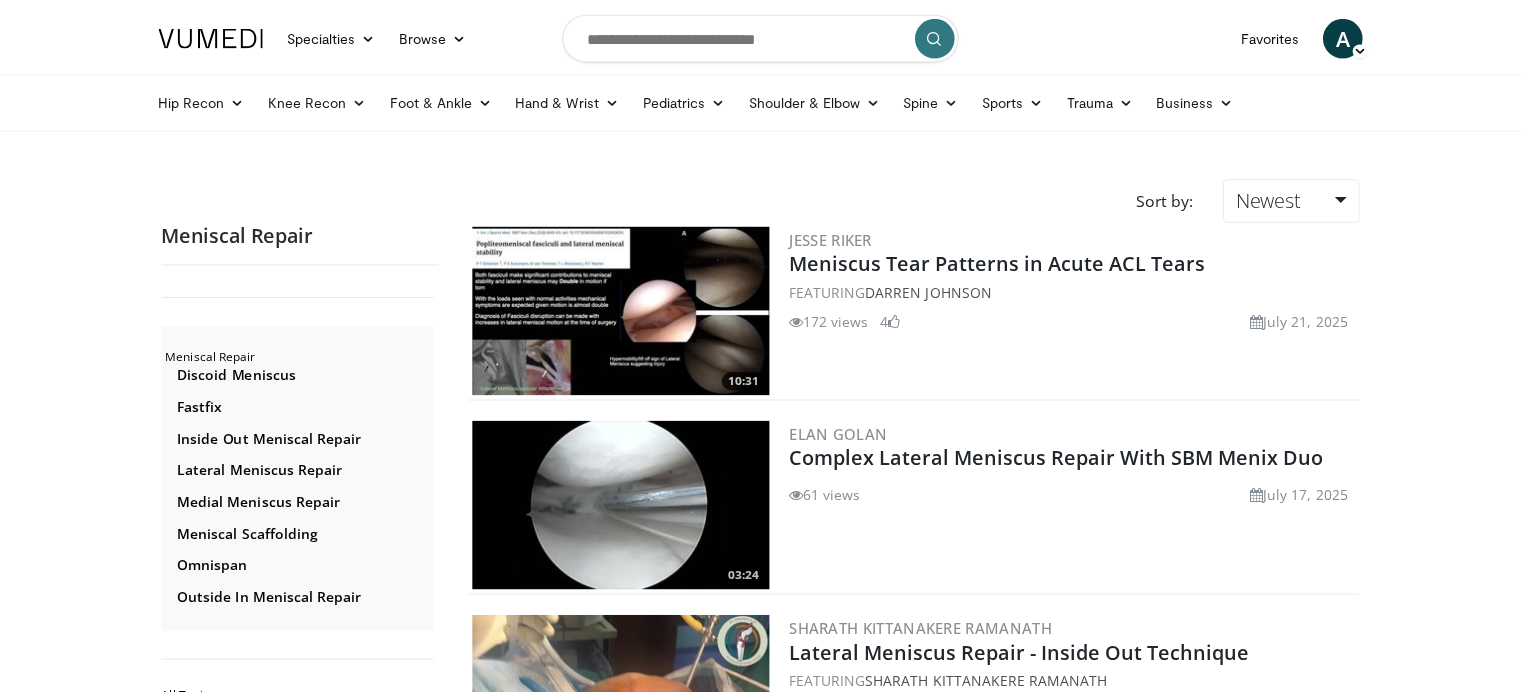 scroll, scrollTop: 0, scrollLeft: 0, axis: both 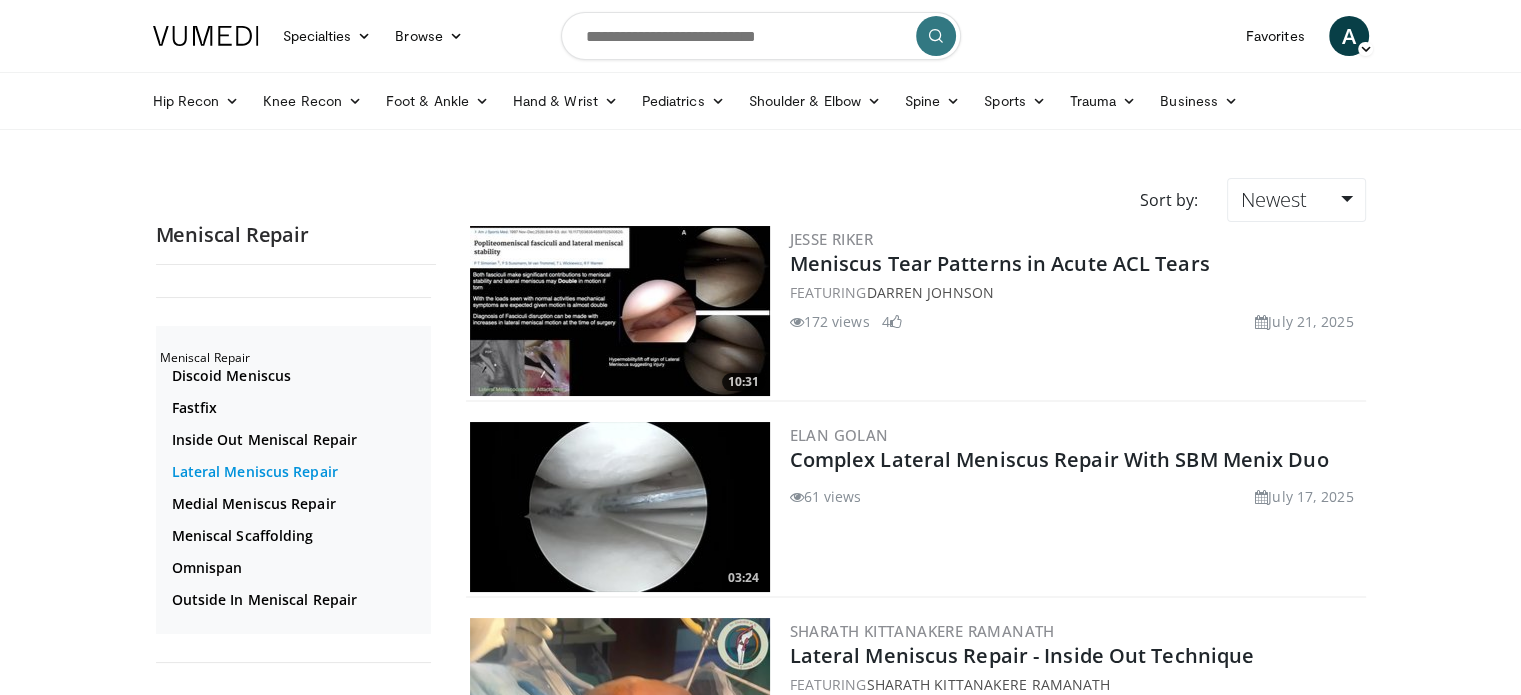 click on "Lateral Meniscus Repair" at bounding box center [299, 472] 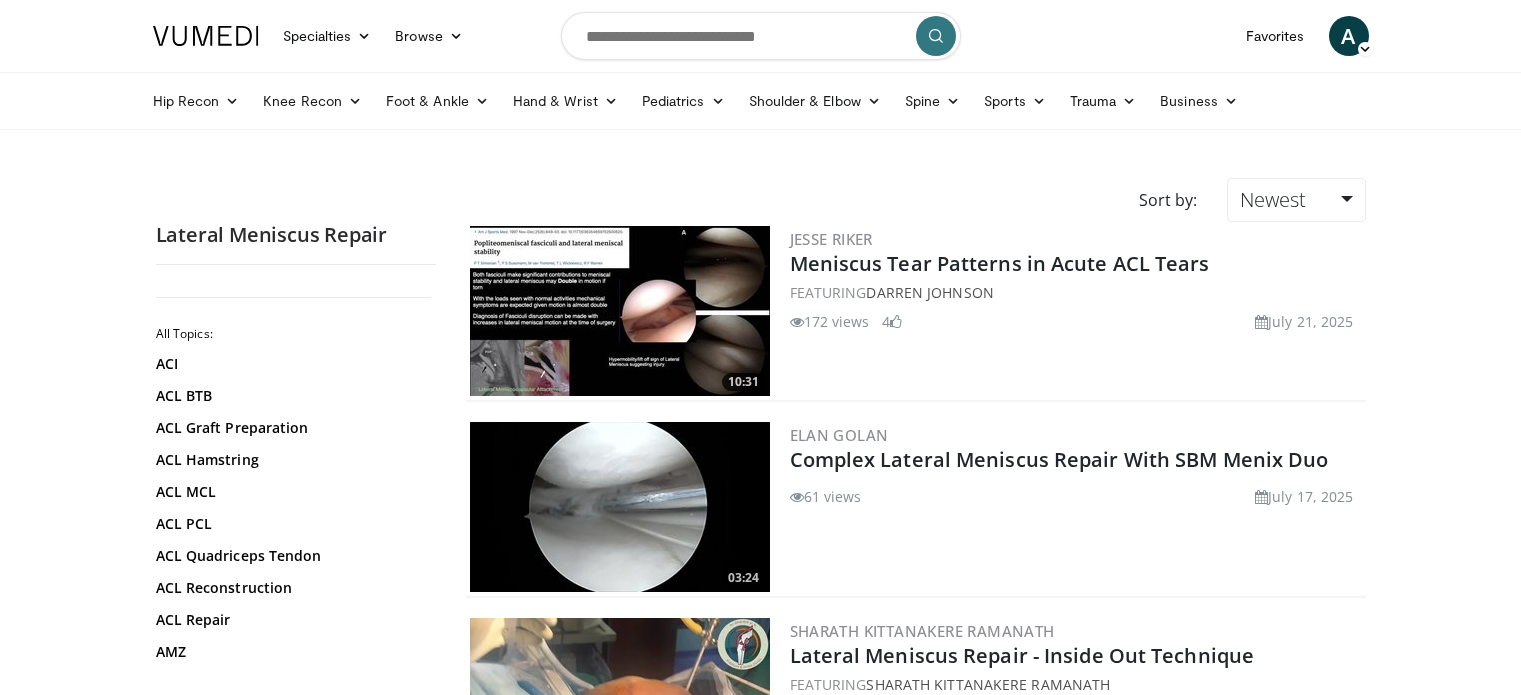 scroll, scrollTop: 0, scrollLeft: 0, axis: both 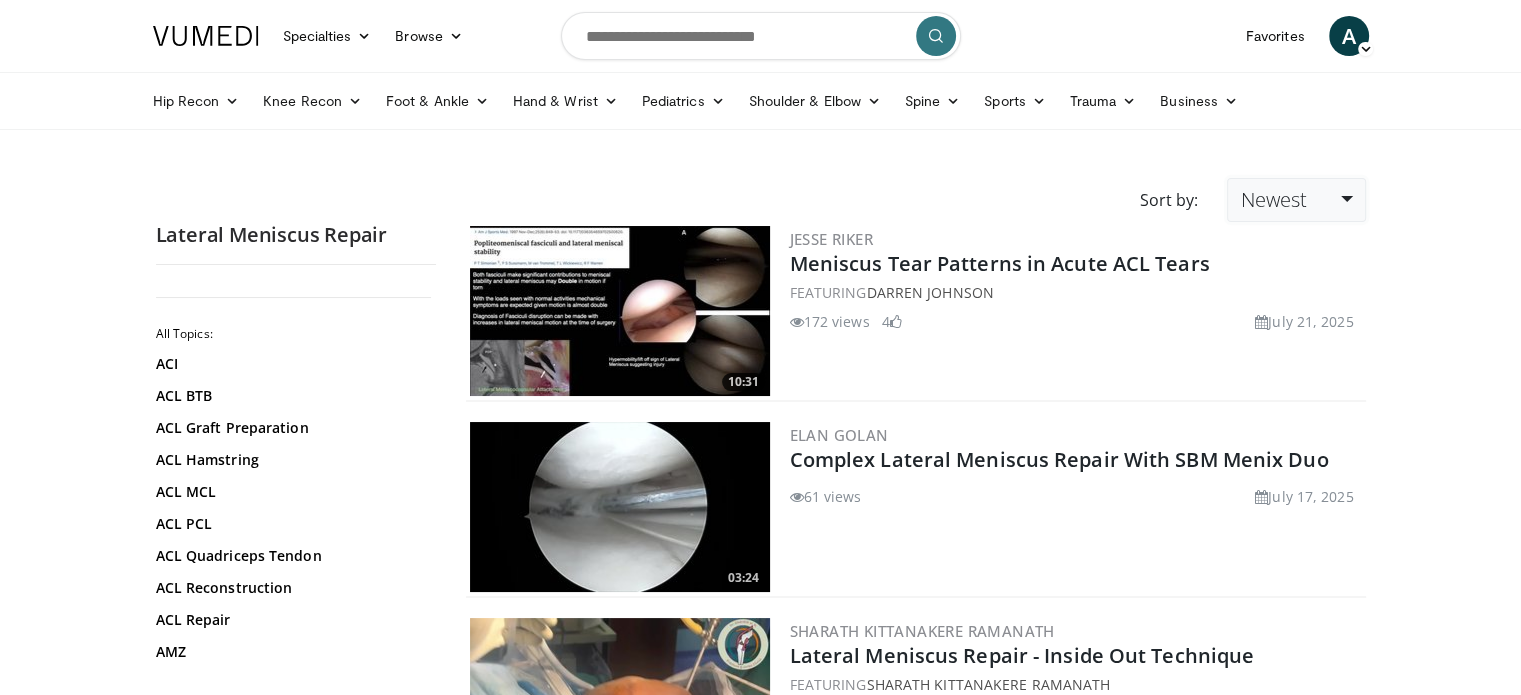 click on "Newest" at bounding box center (1273, 199) 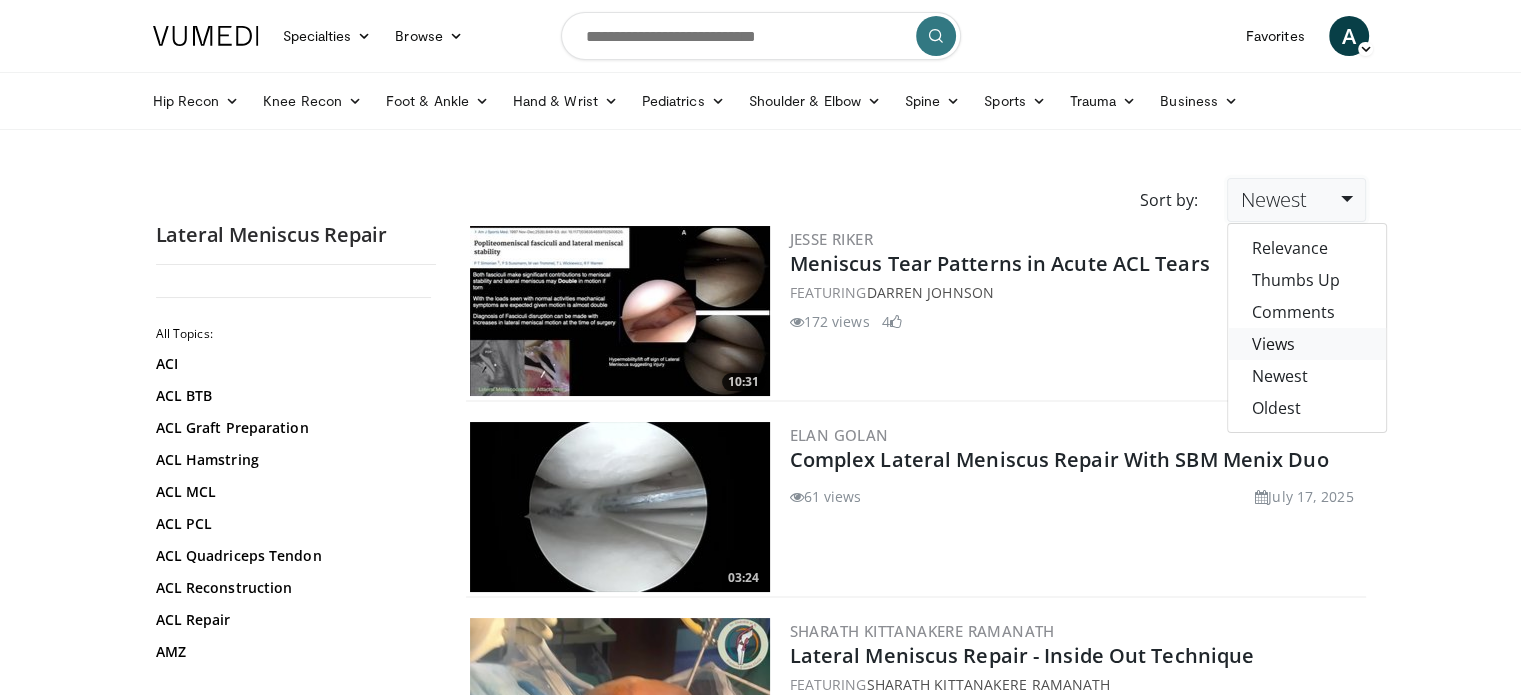 click on "Views" at bounding box center (1307, 344) 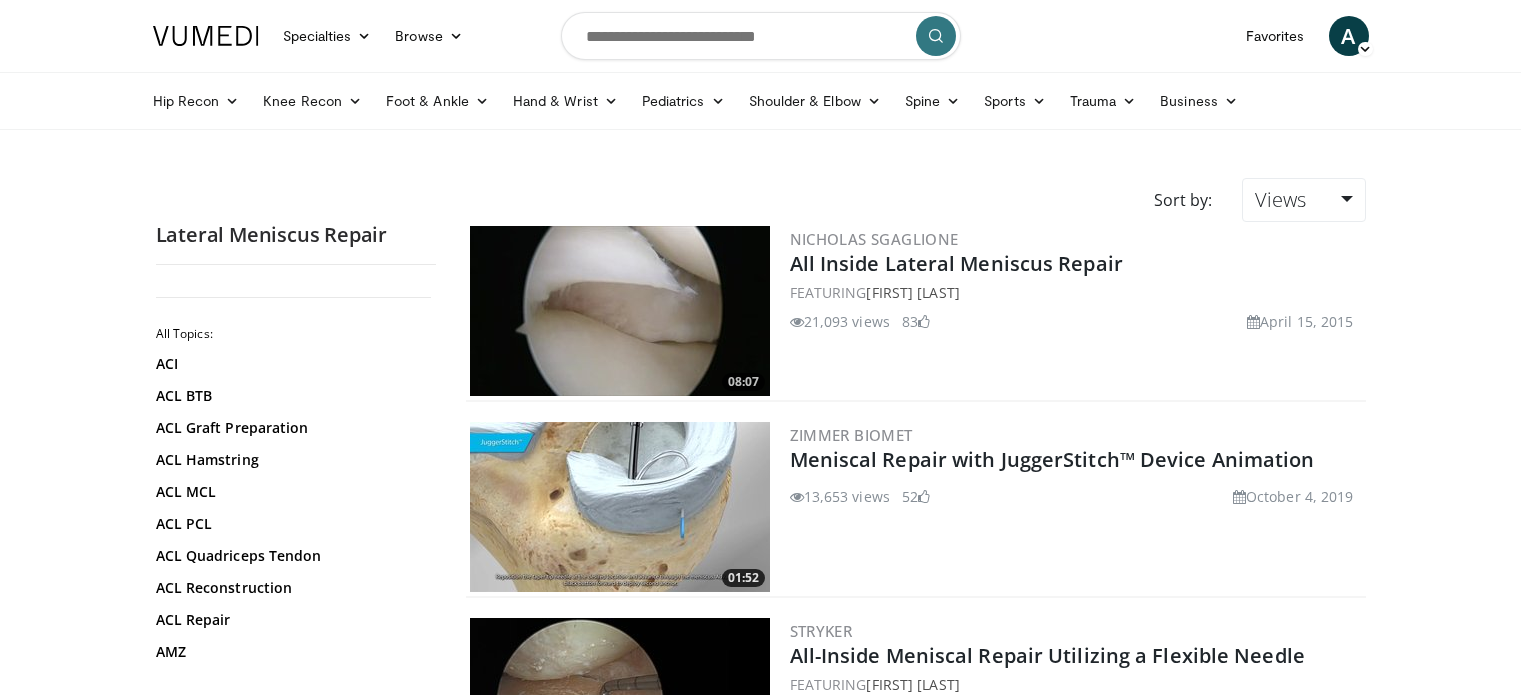 scroll, scrollTop: 0, scrollLeft: 0, axis: both 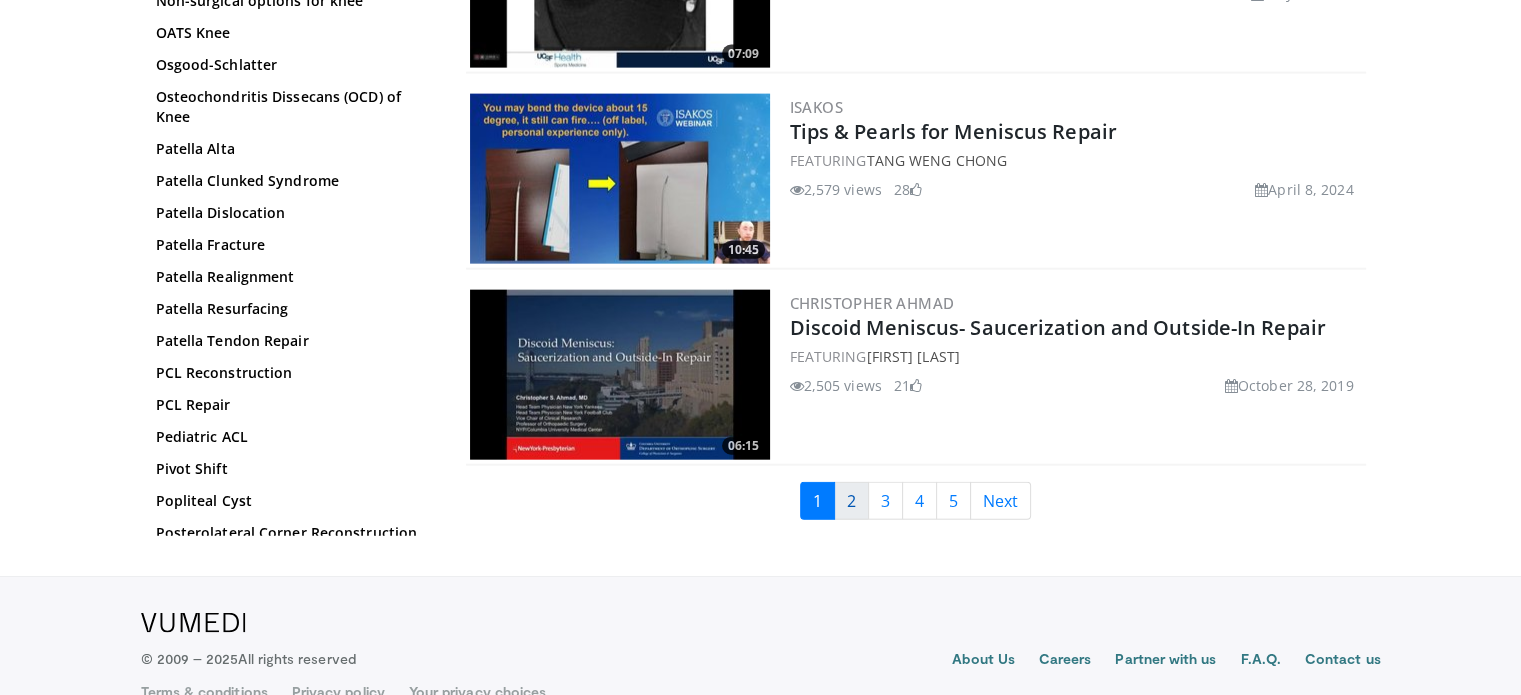click on "2" at bounding box center (851, 501) 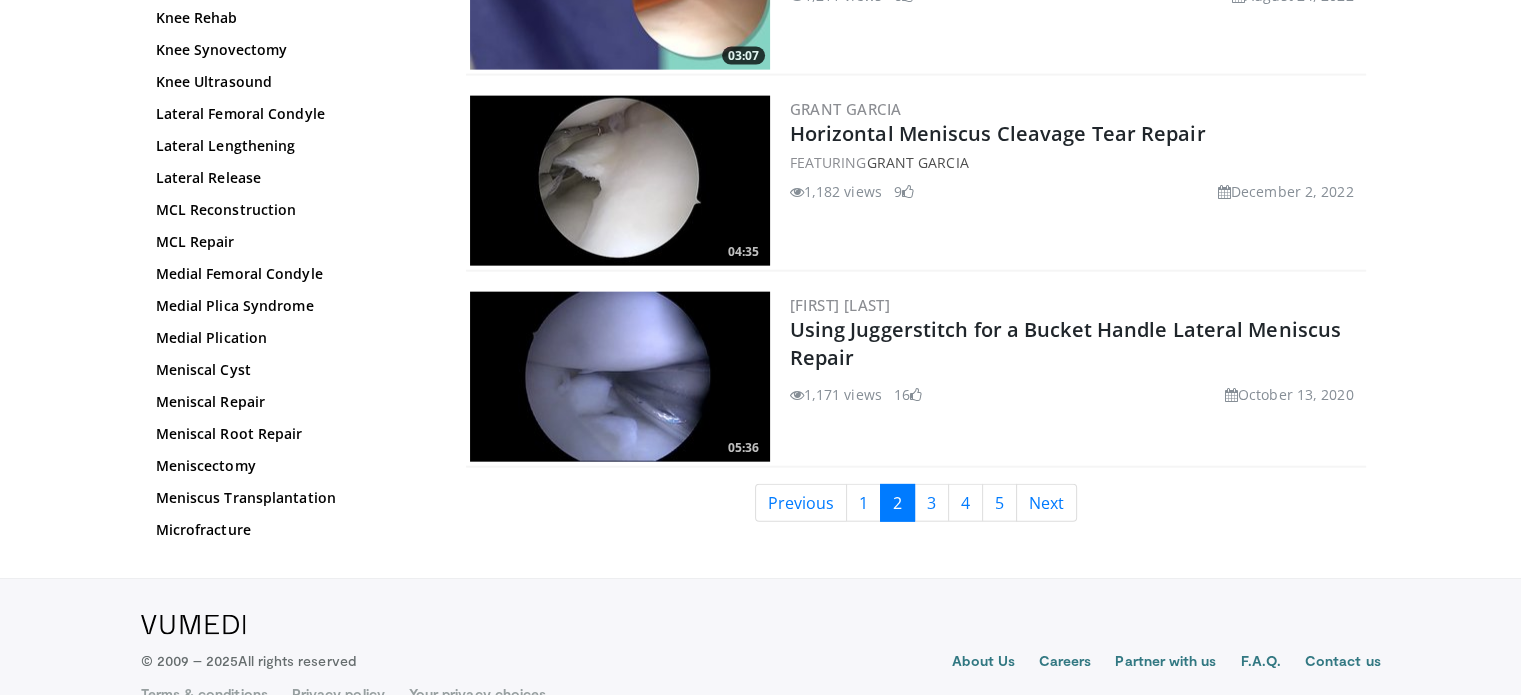 scroll, scrollTop: 4640, scrollLeft: 0, axis: vertical 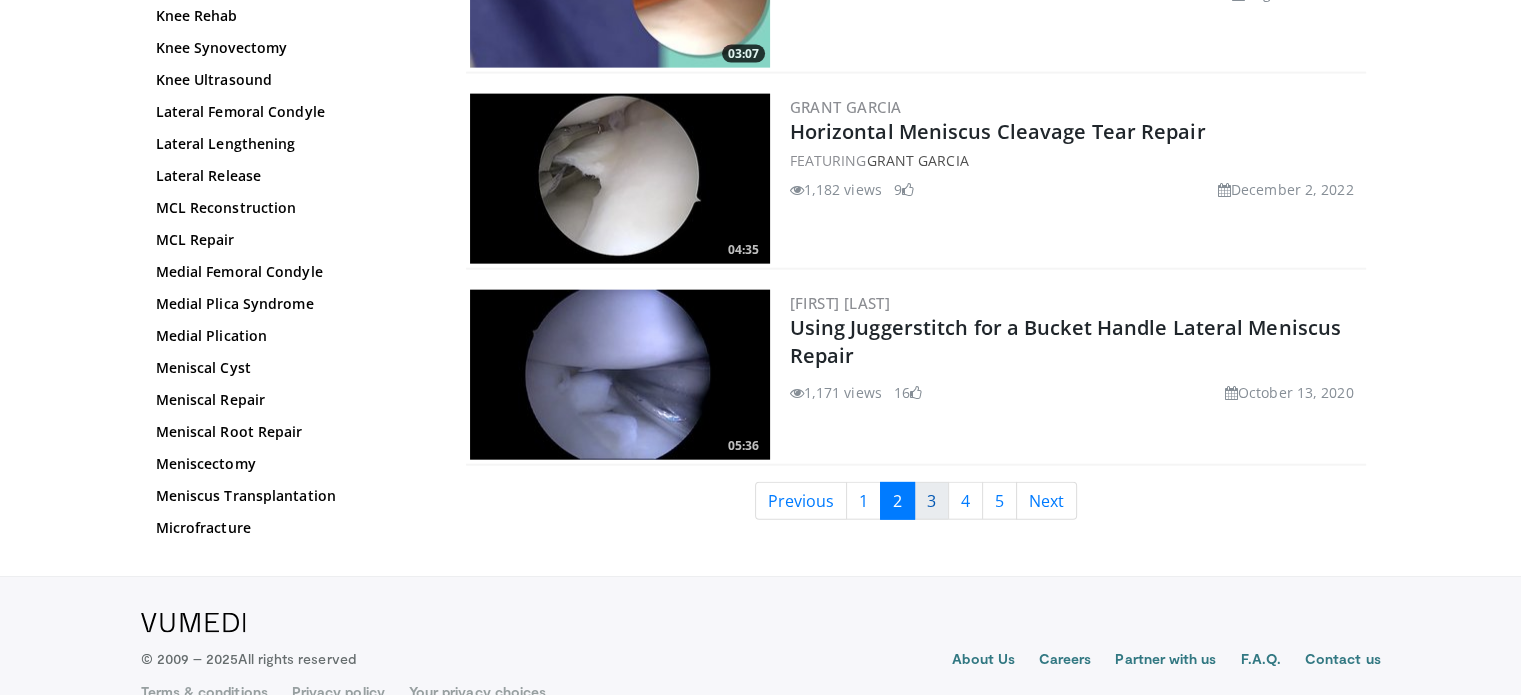 click on "3" at bounding box center [931, 501] 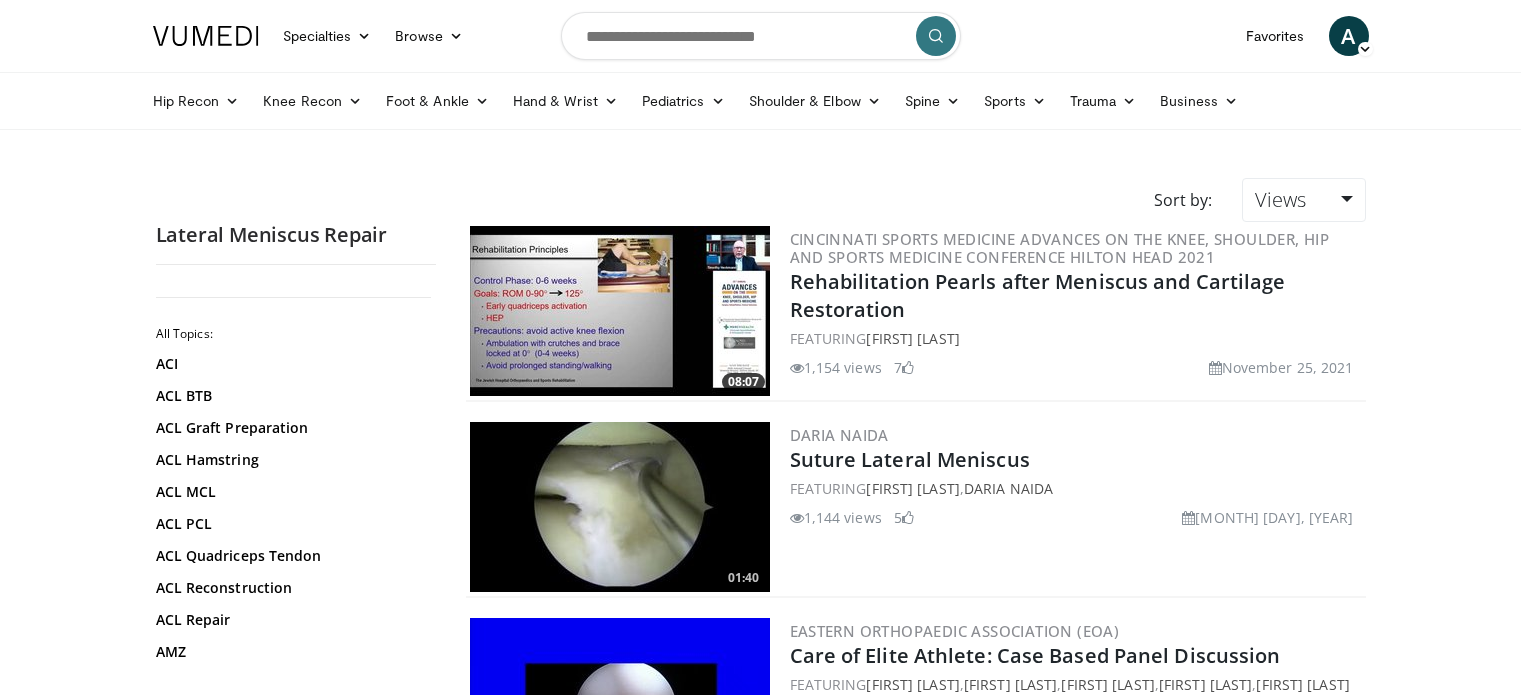 scroll, scrollTop: 0, scrollLeft: 0, axis: both 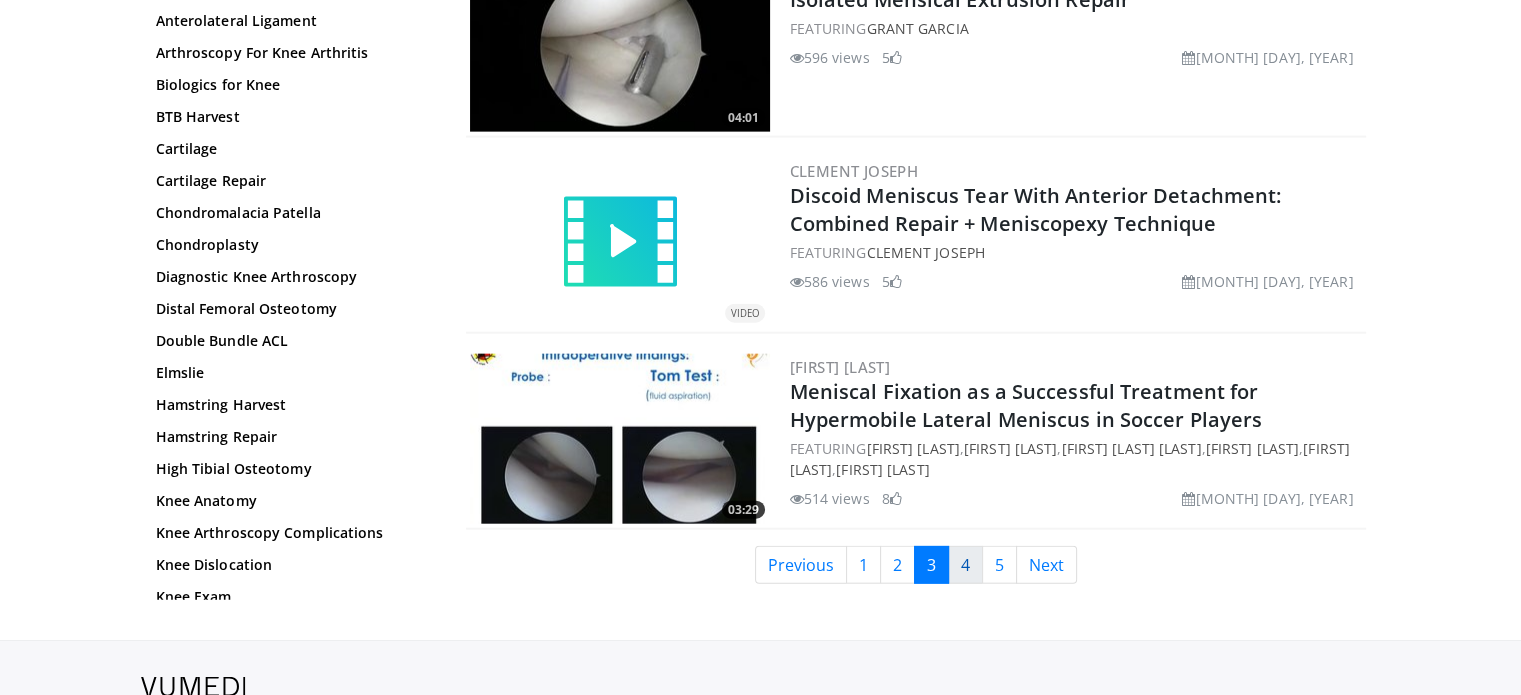 click on "4" at bounding box center (965, 565) 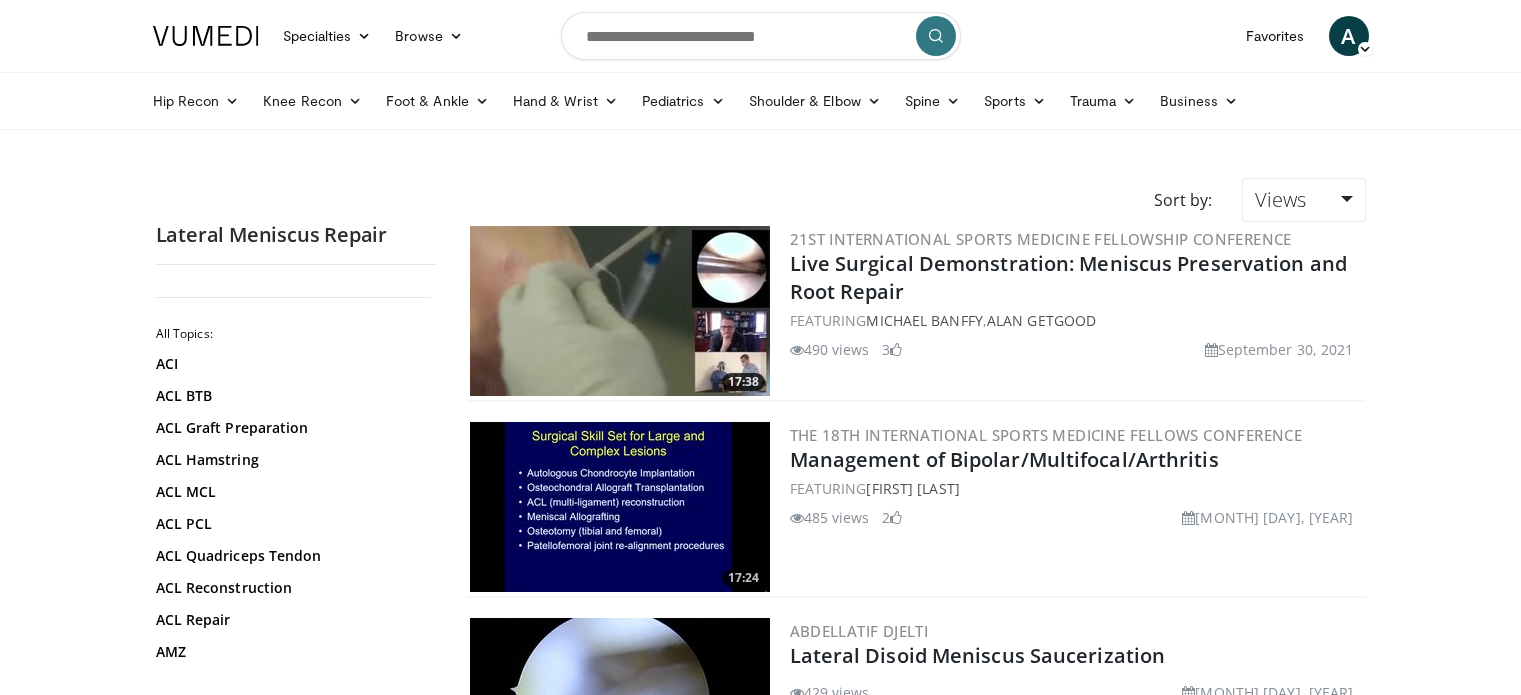scroll, scrollTop: 0, scrollLeft: 0, axis: both 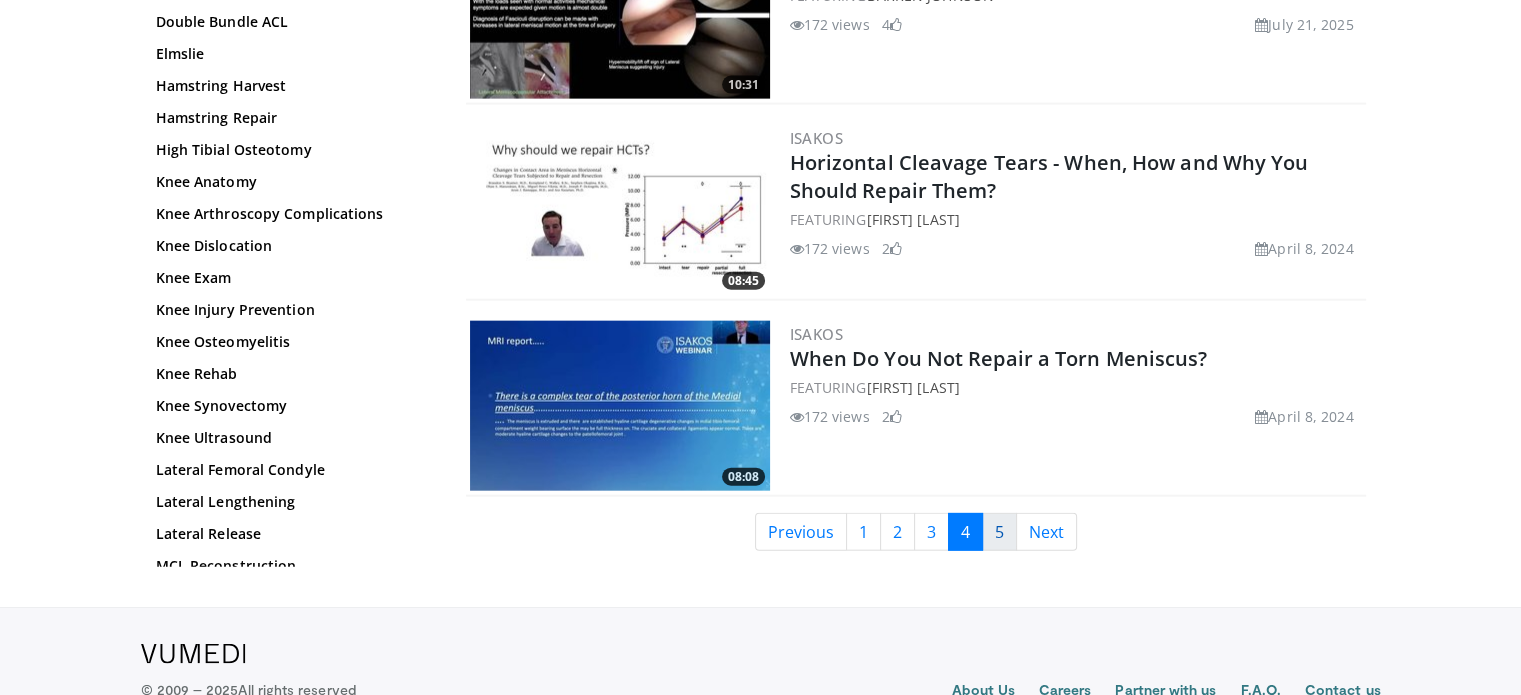 click on "5" at bounding box center [999, 532] 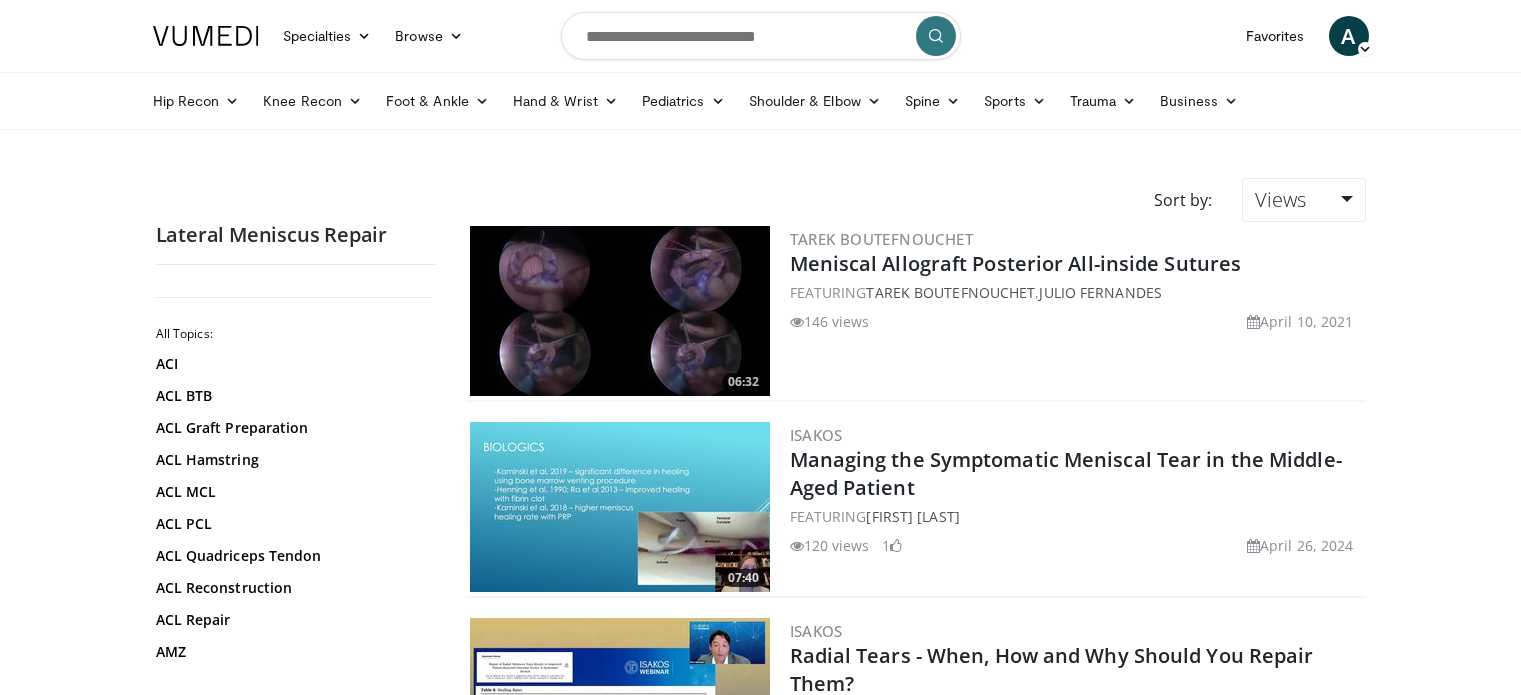 scroll, scrollTop: 0, scrollLeft: 0, axis: both 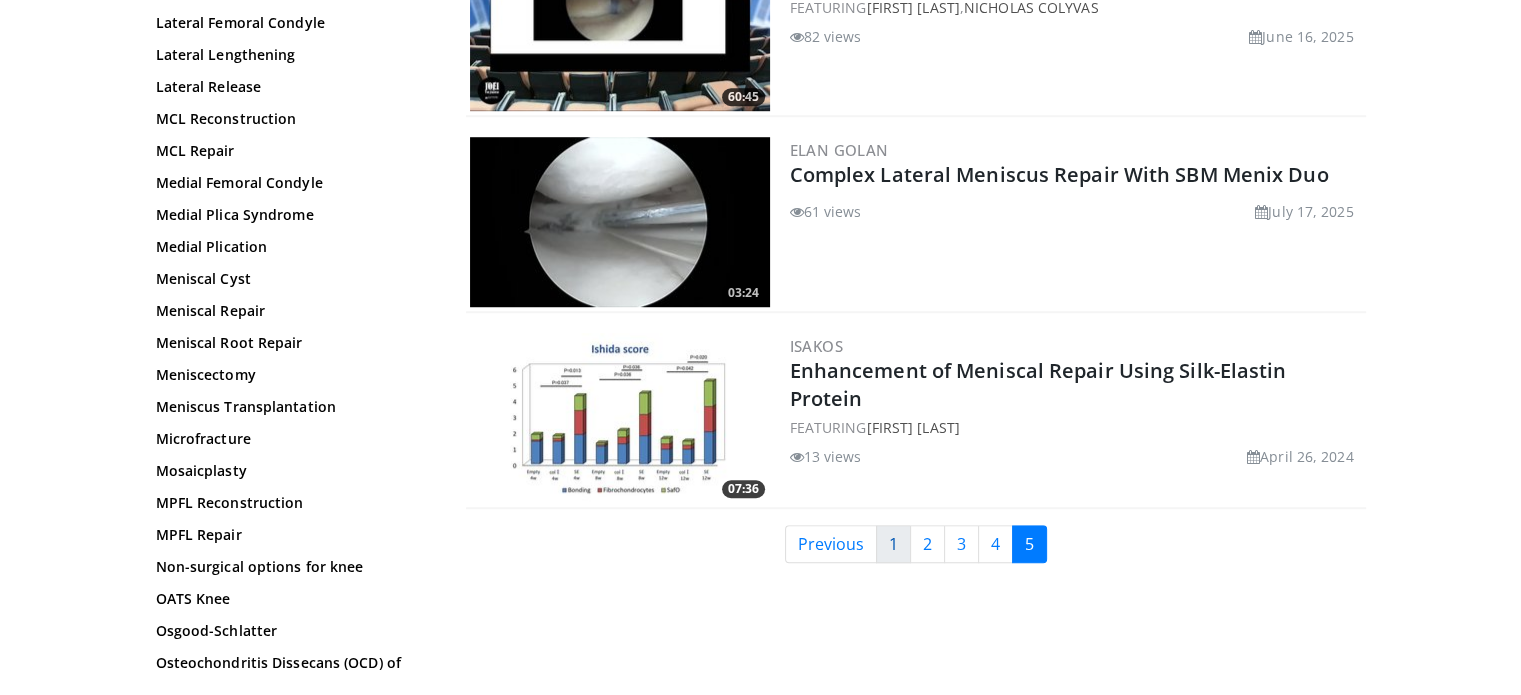 click on "1" at bounding box center (893, 544) 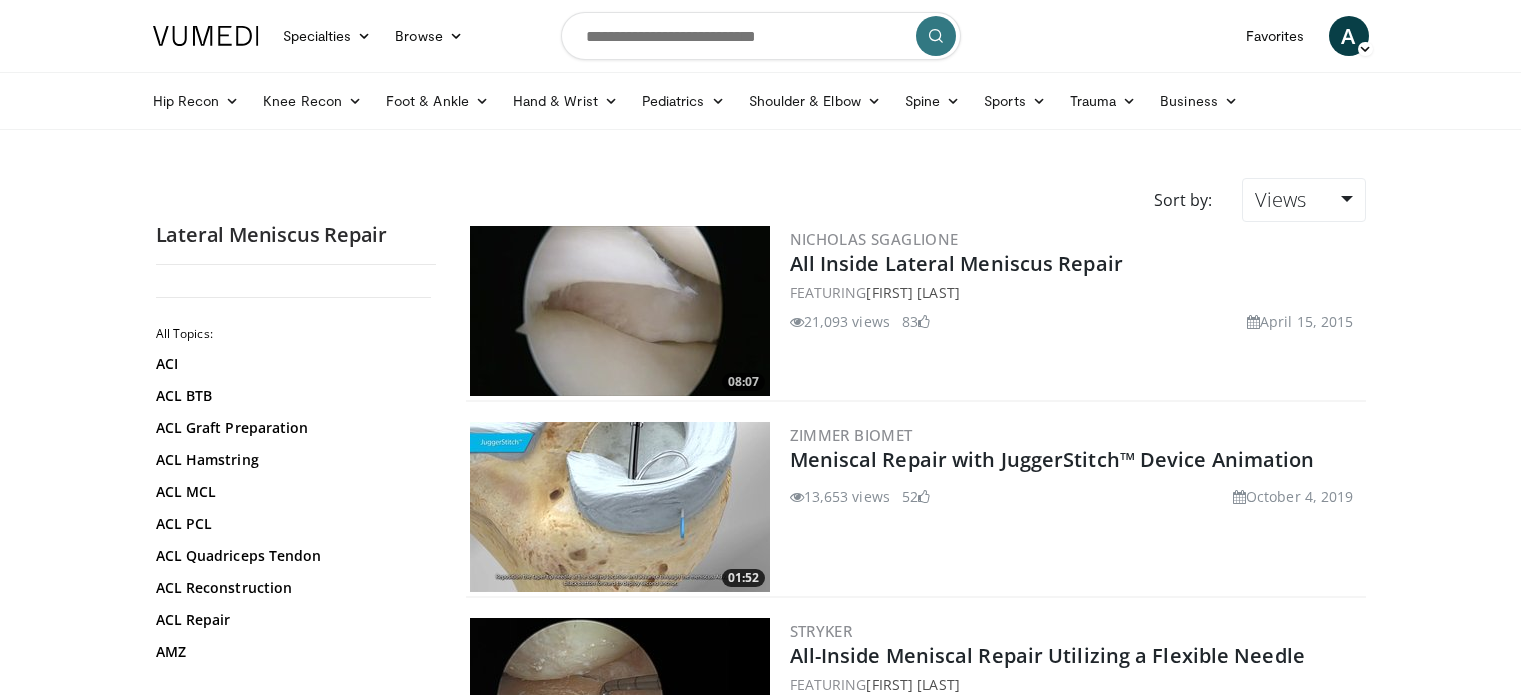 scroll, scrollTop: 0, scrollLeft: 0, axis: both 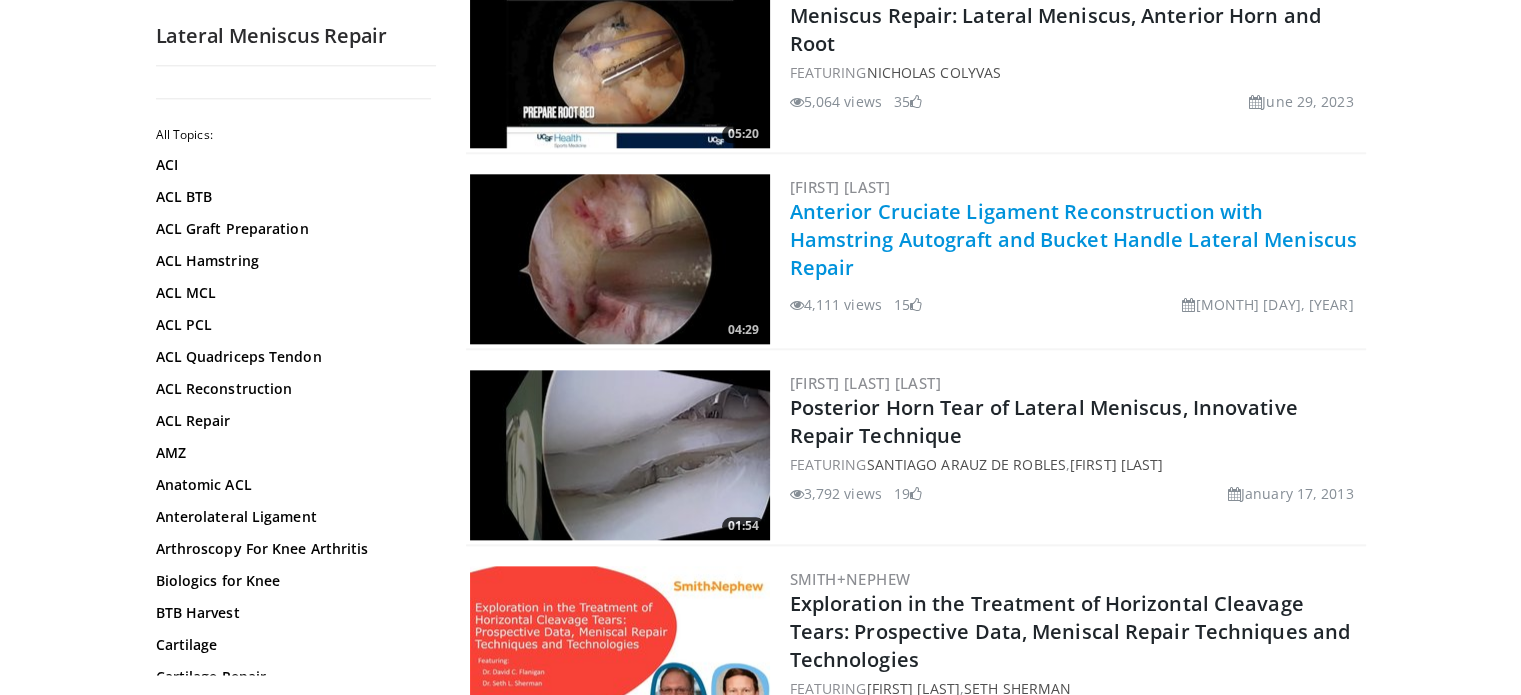 click on "Anterior Cruciate Ligament Reconstruction with Hamstring Autograft and Bucket Handle Lateral Meniscus Repair" at bounding box center [1073, 239] 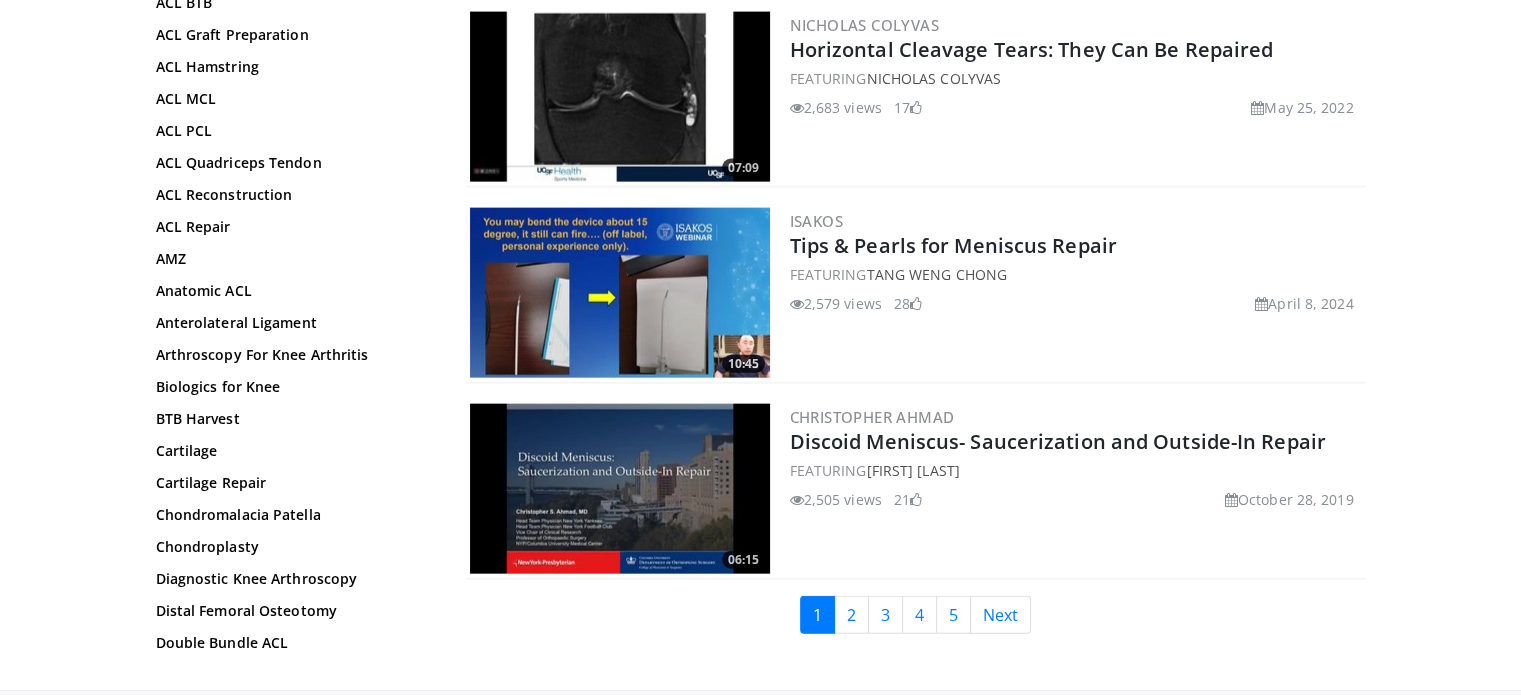scroll, scrollTop: 4528, scrollLeft: 0, axis: vertical 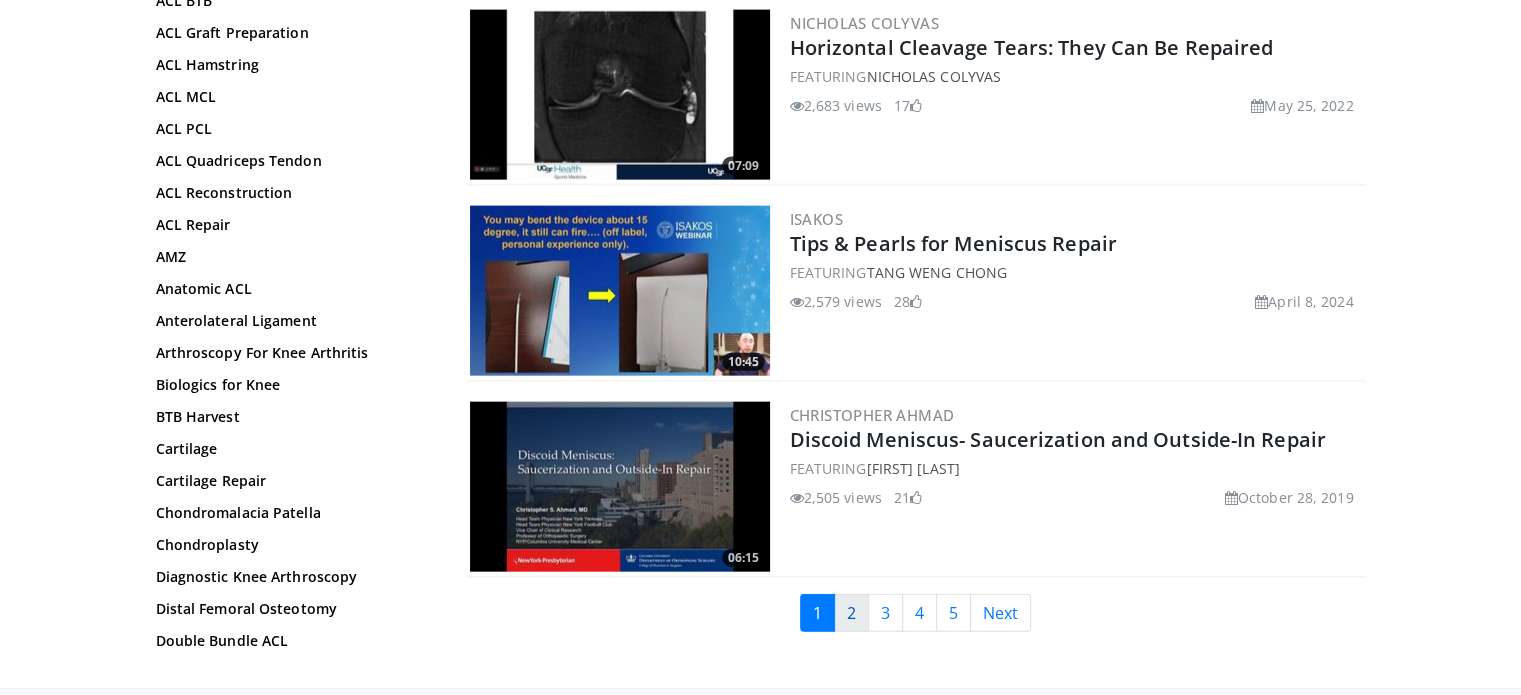 click on "2" at bounding box center (851, 613) 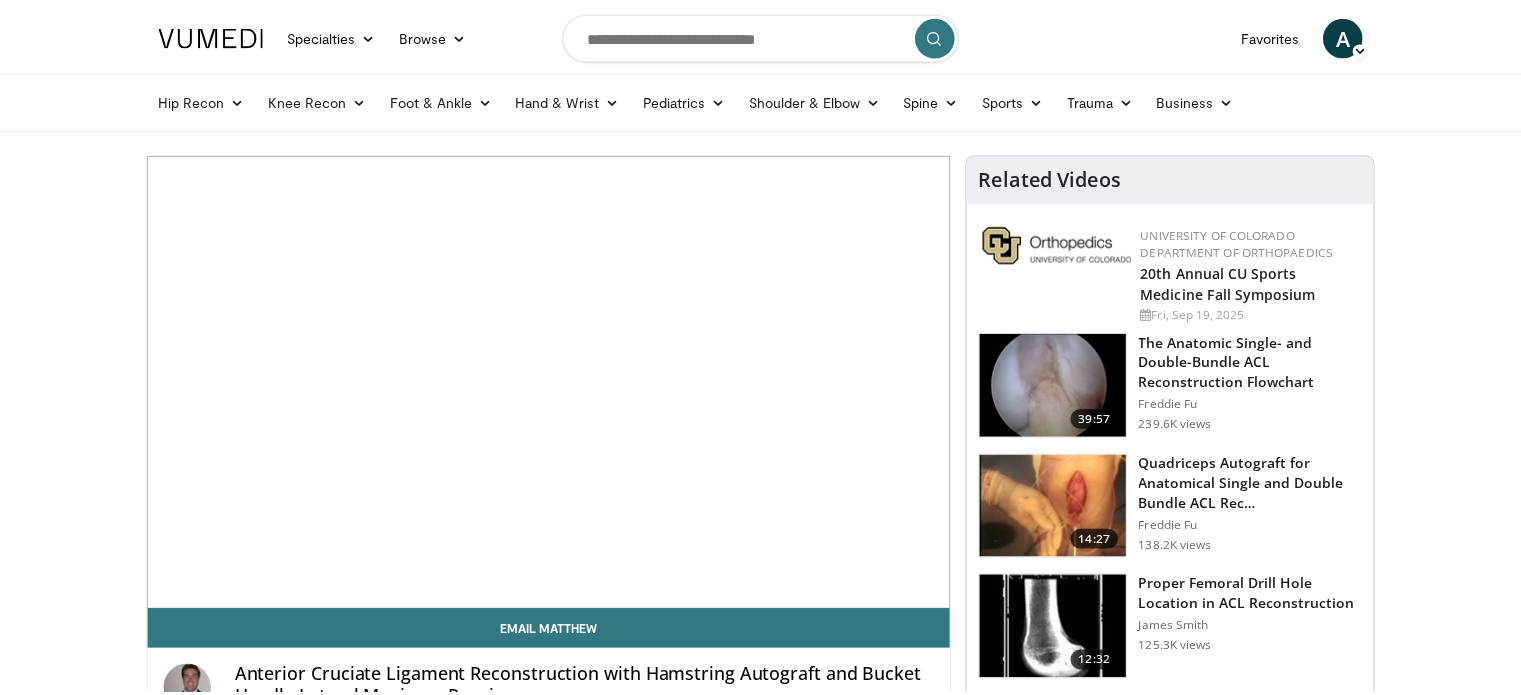 scroll, scrollTop: 0, scrollLeft: 0, axis: both 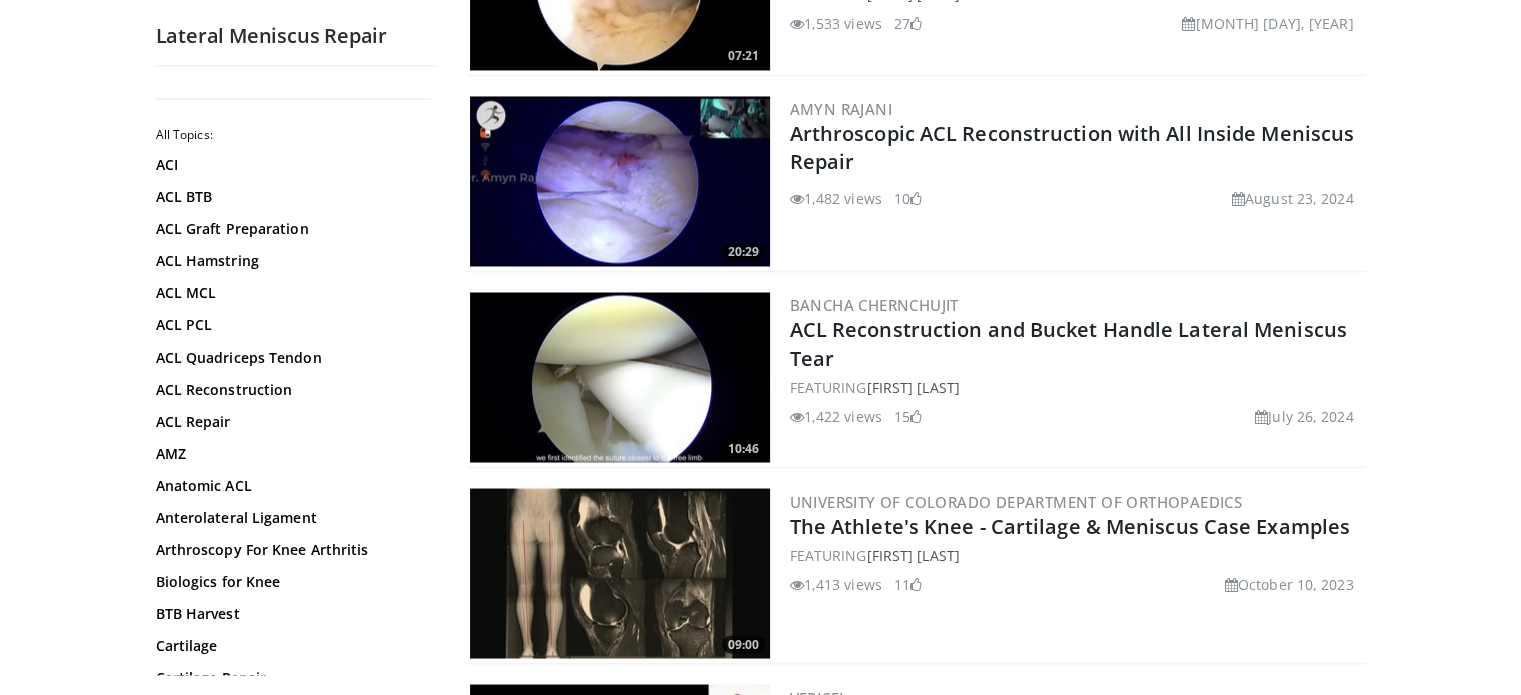 click at bounding box center (620, 377) 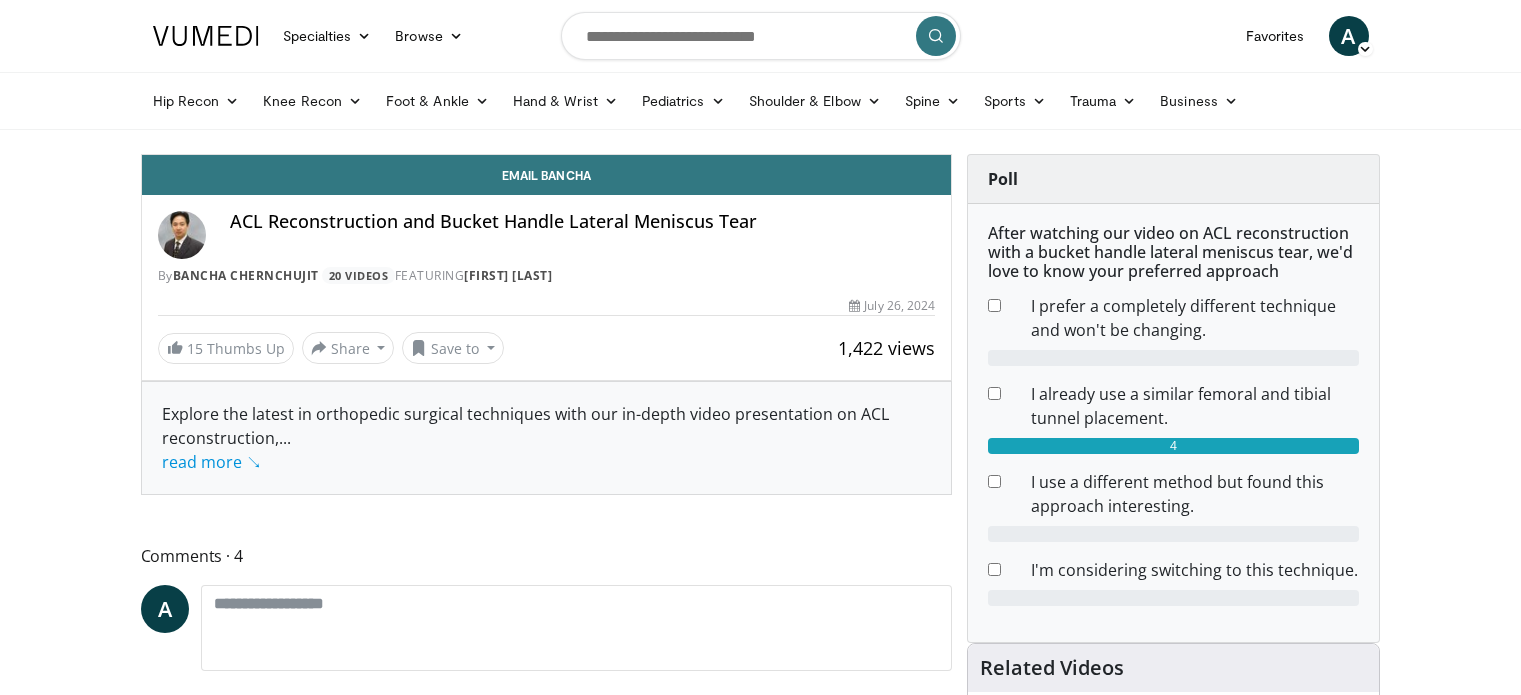 scroll, scrollTop: 0, scrollLeft: 0, axis: both 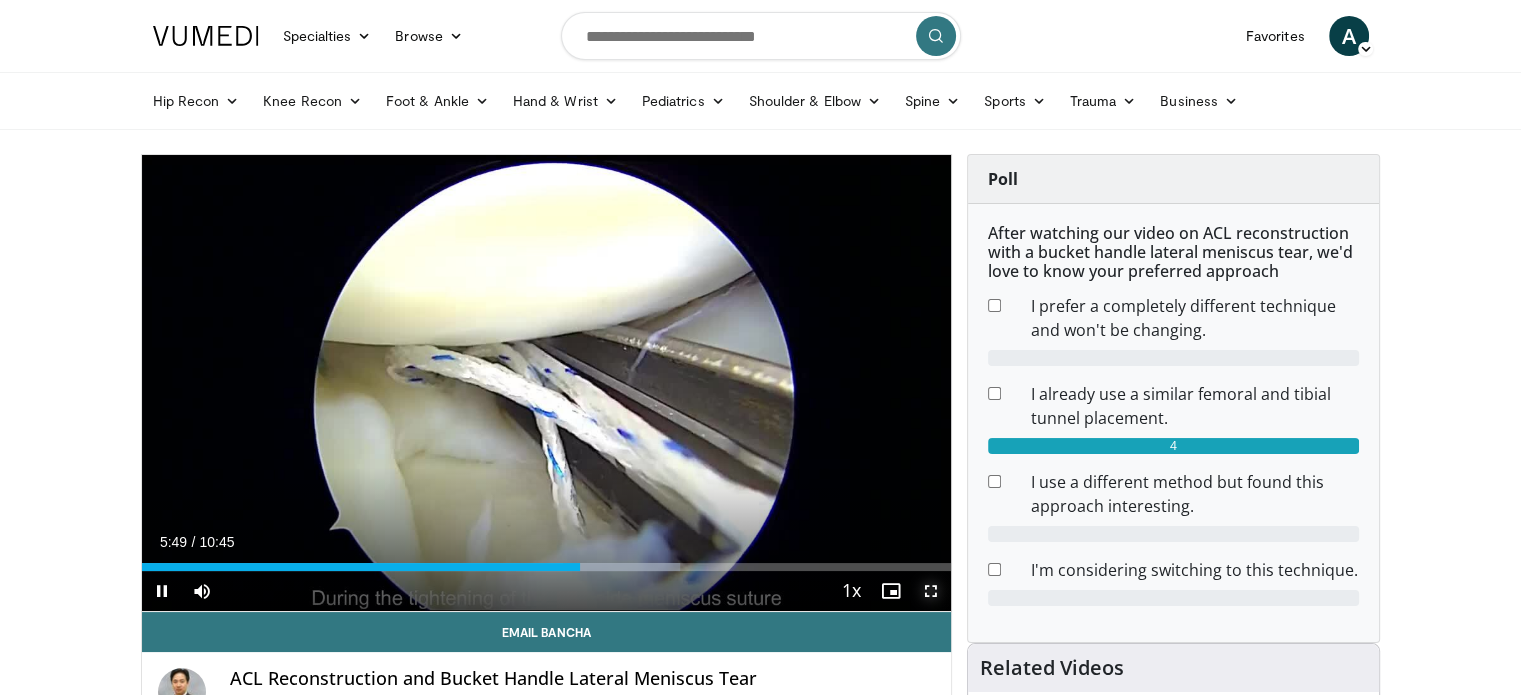 click at bounding box center [931, 591] 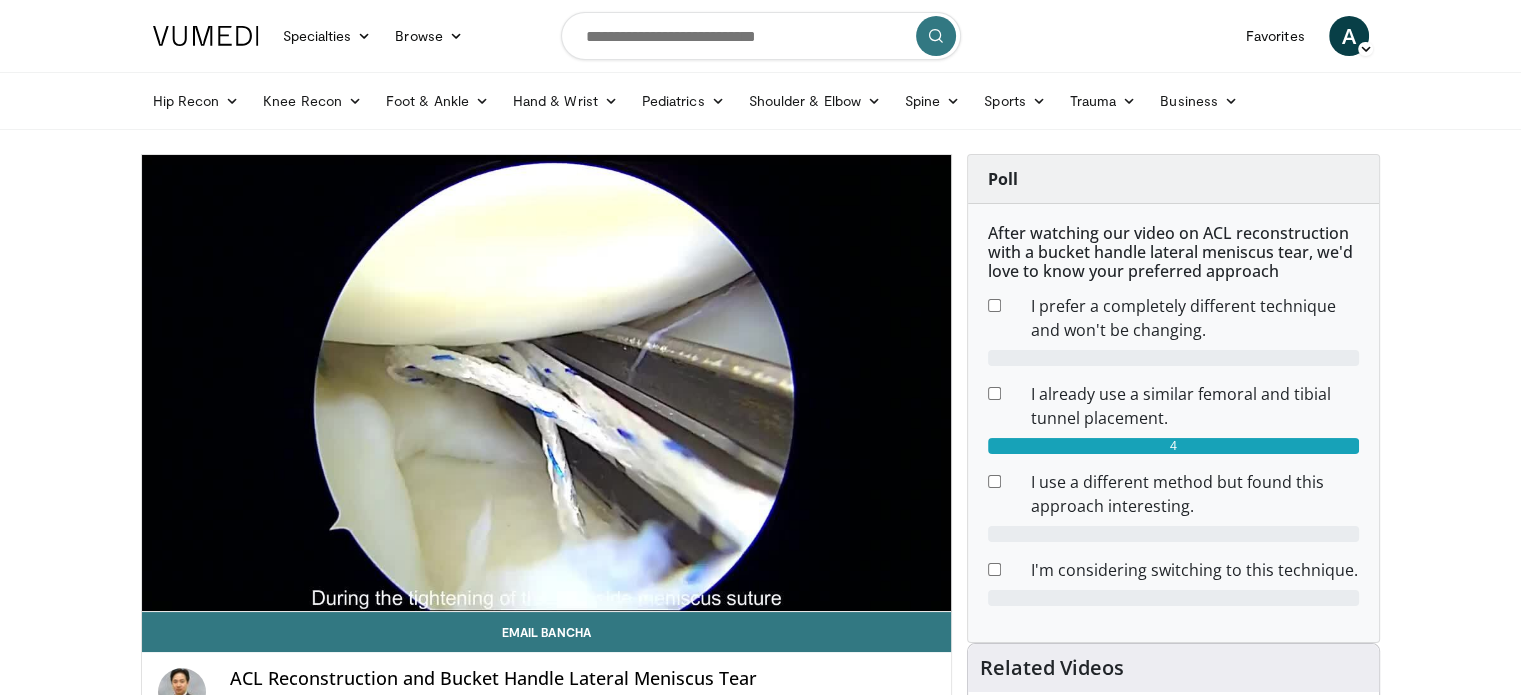 click on "30 seconds
Tap to unmute" at bounding box center [547, 383] 